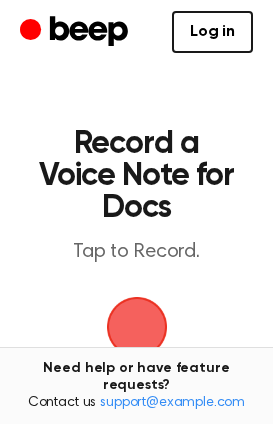 scroll, scrollTop: 0, scrollLeft: 0, axis: both 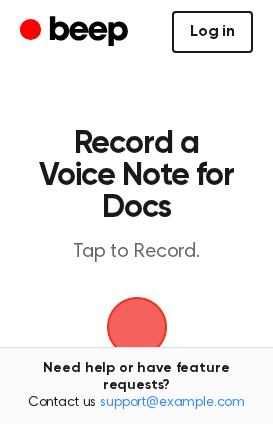 click on "Log in" at bounding box center (212, 32) 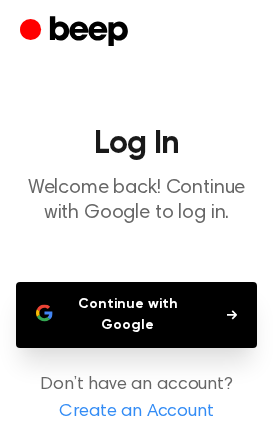 click on "Continue with Google" at bounding box center [136, 315] 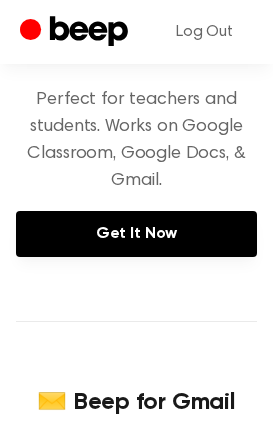 scroll, scrollTop: 360, scrollLeft: 0, axis: vertical 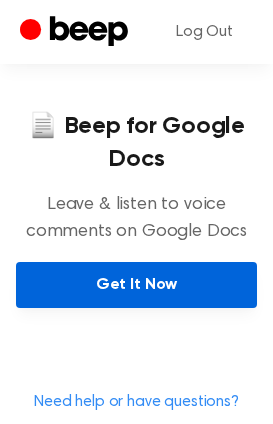 click on "Get It Now" at bounding box center [136, 285] 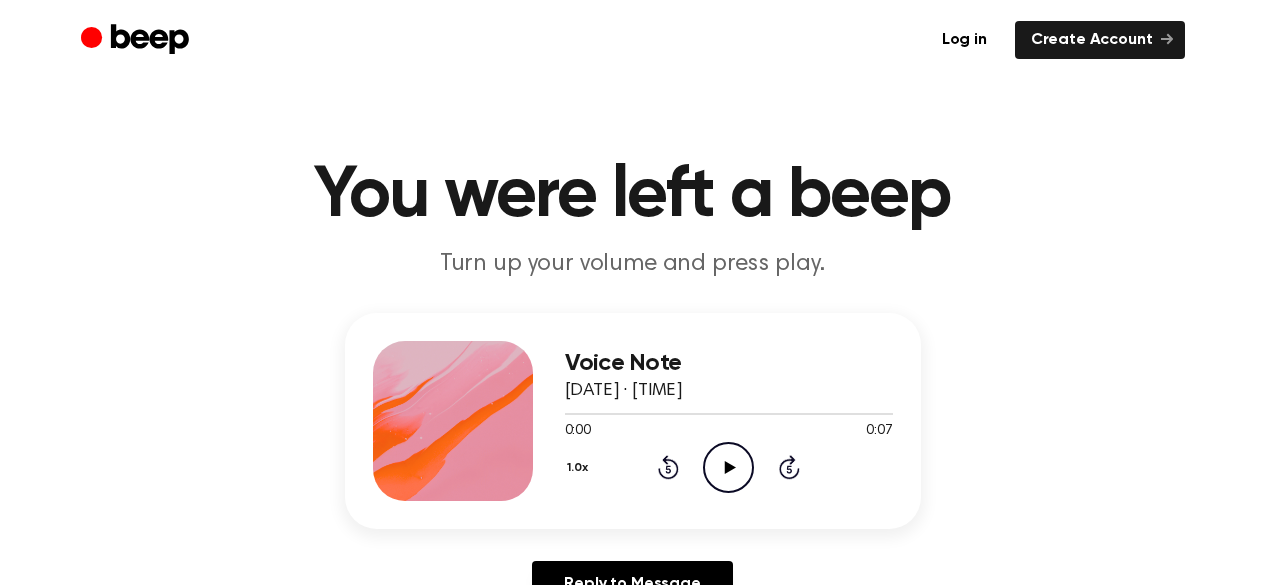 scroll, scrollTop: 0, scrollLeft: 0, axis: both 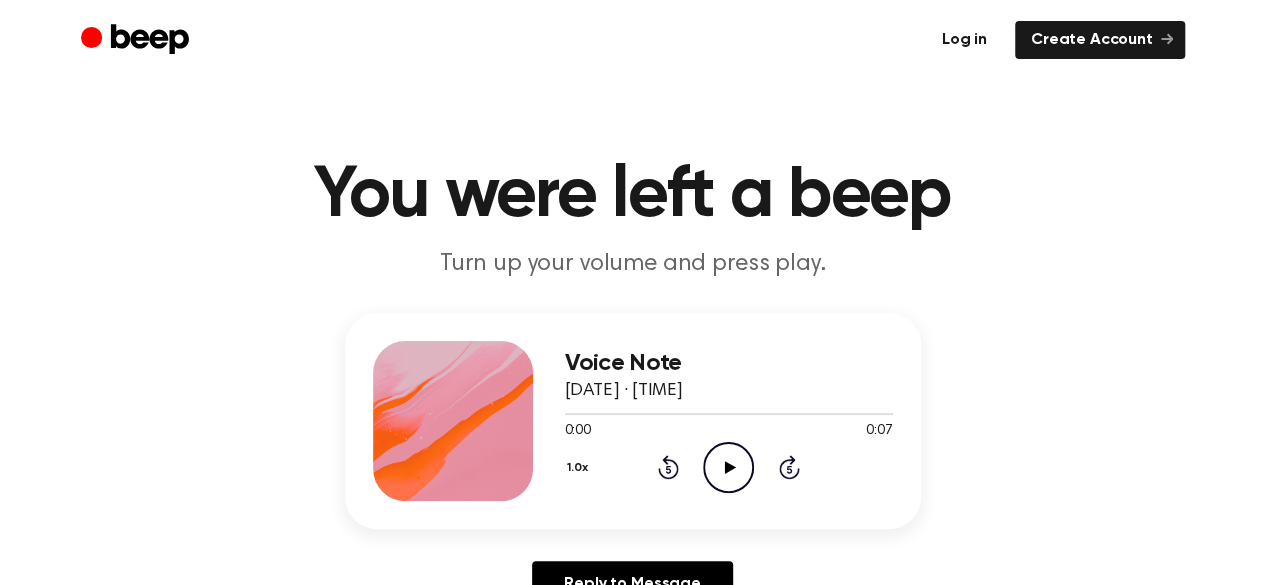 click on "Log in" at bounding box center [964, 40] 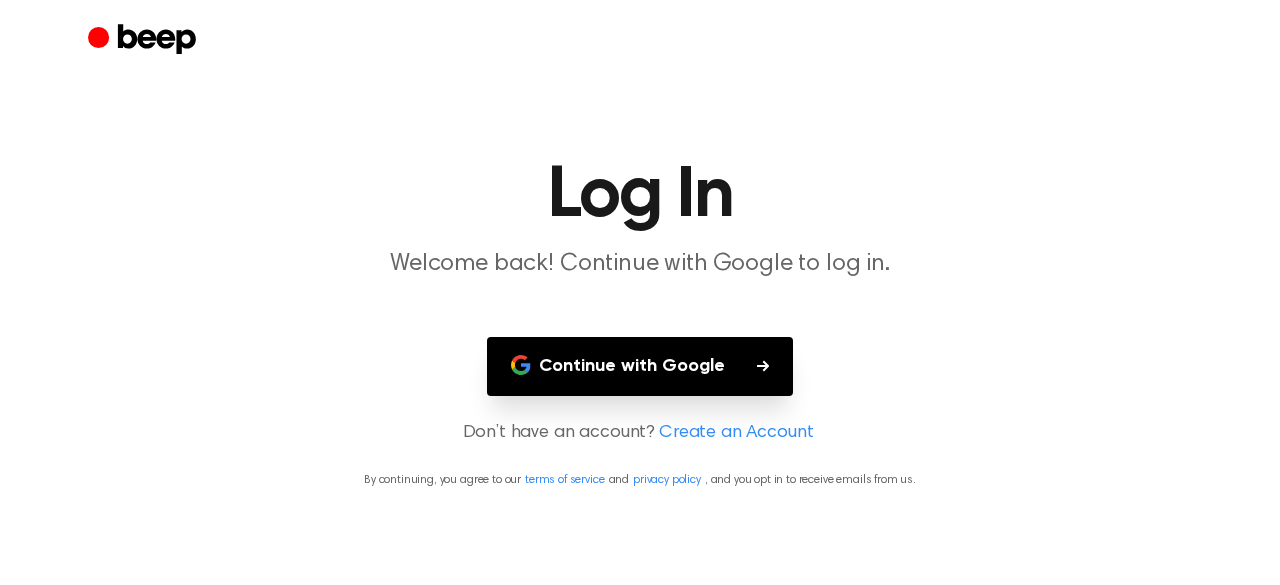 click on "Continue with Google" at bounding box center [640, 366] 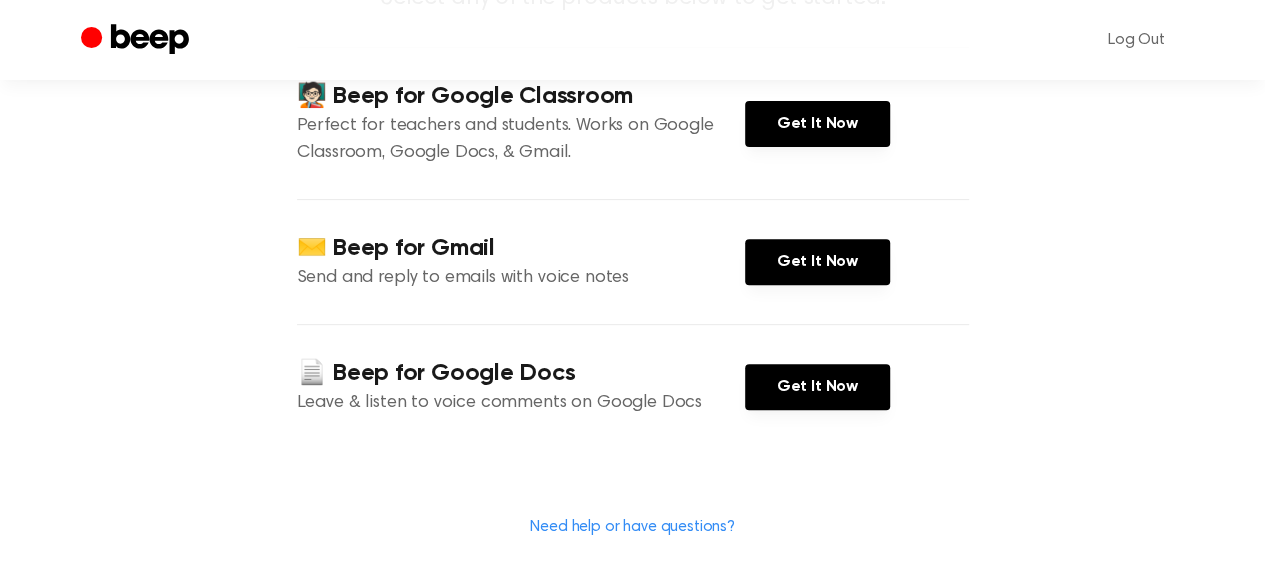 scroll, scrollTop: 280, scrollLeft: 0, axis: vertical 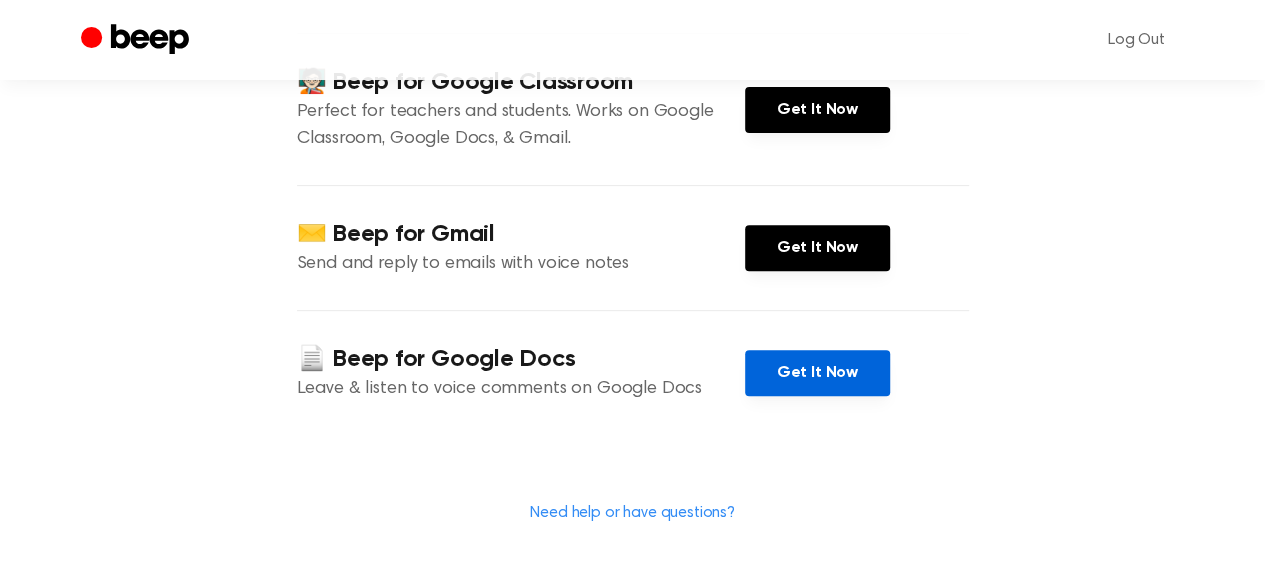 click on "Get It Now" at bounding box center [817, 373] 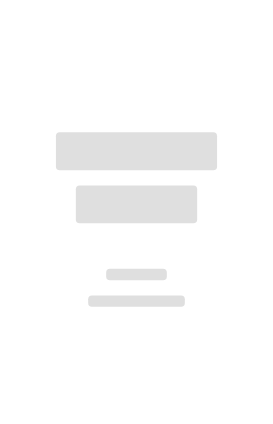 scroll, scrollTop: 0, scrollLeft: 0, axis: both 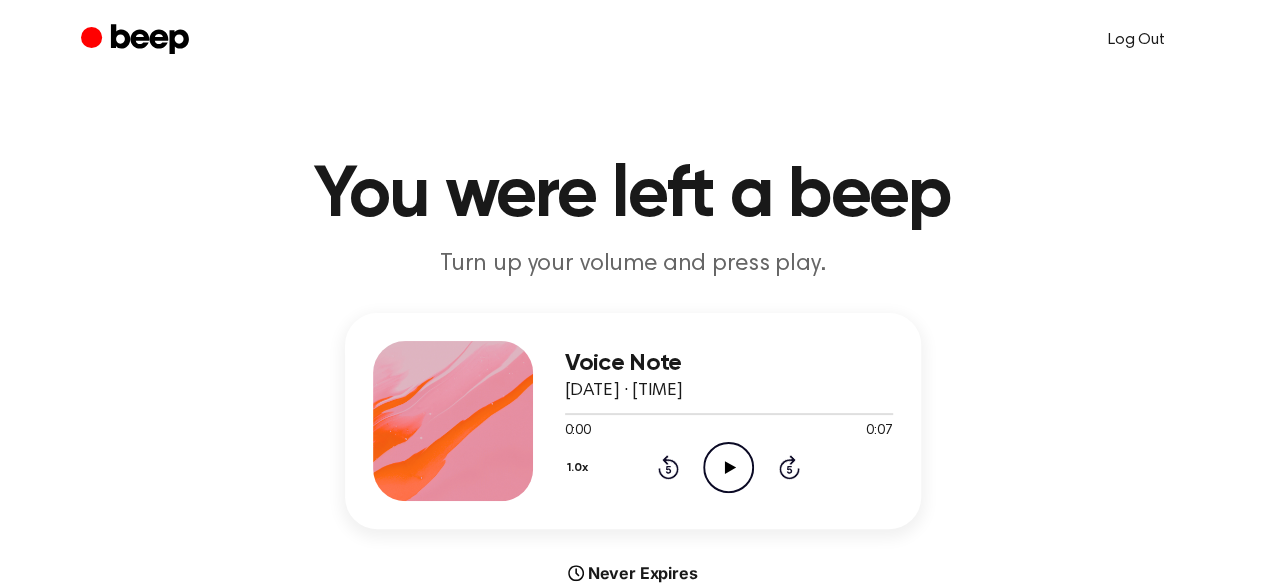 click on "Log Out" at bounding box center (1136, 40) 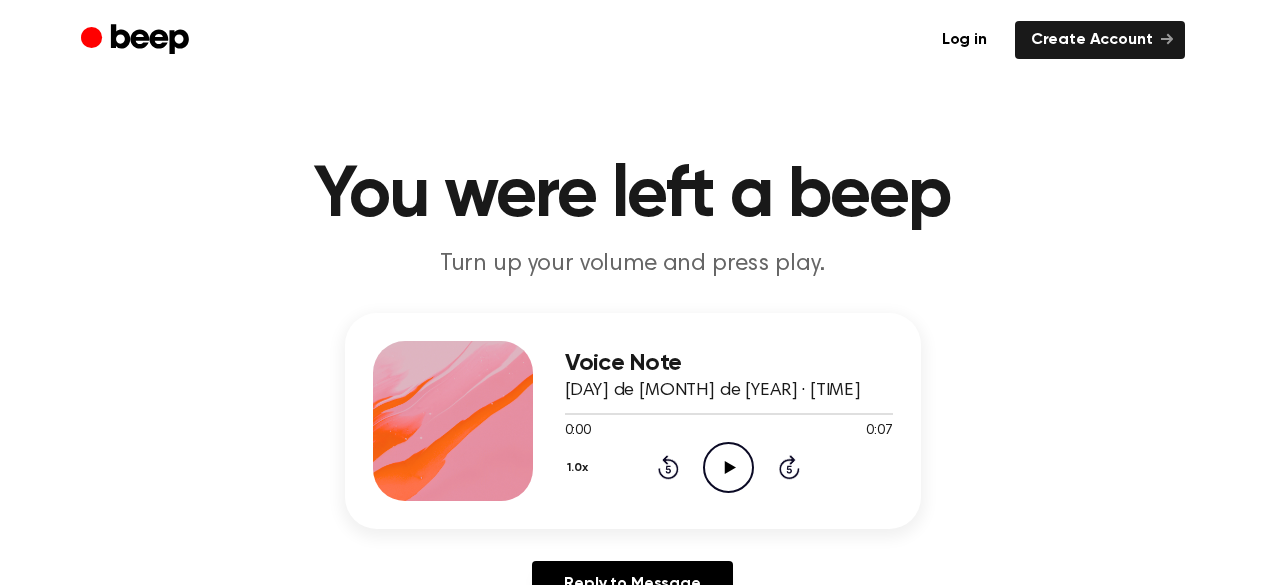 scroll, scrollTop: 0, scrollLeft: 0, axis: both 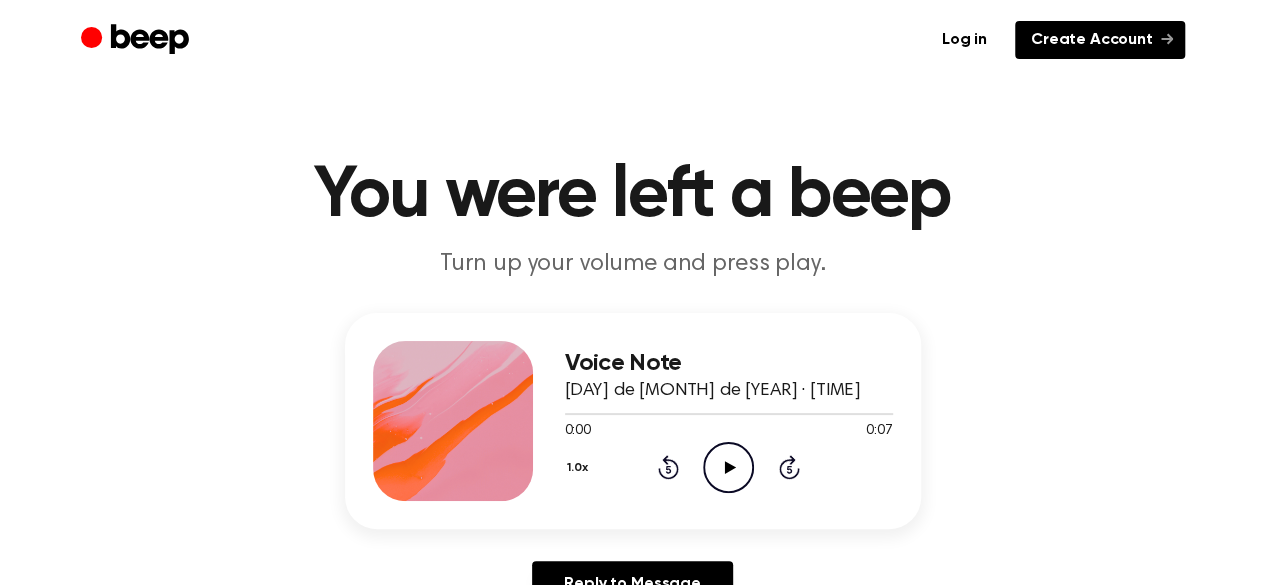click on "Create Account" at bounding box center [1100, 40] 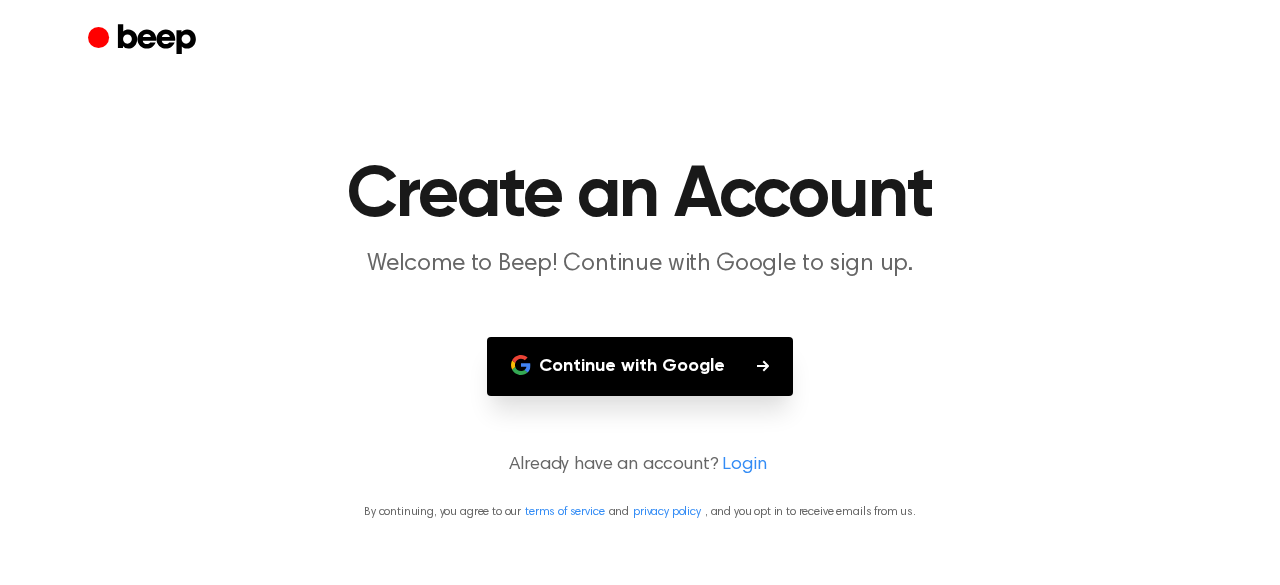 click on "Continue with Google" at bounding box center [640, 366] 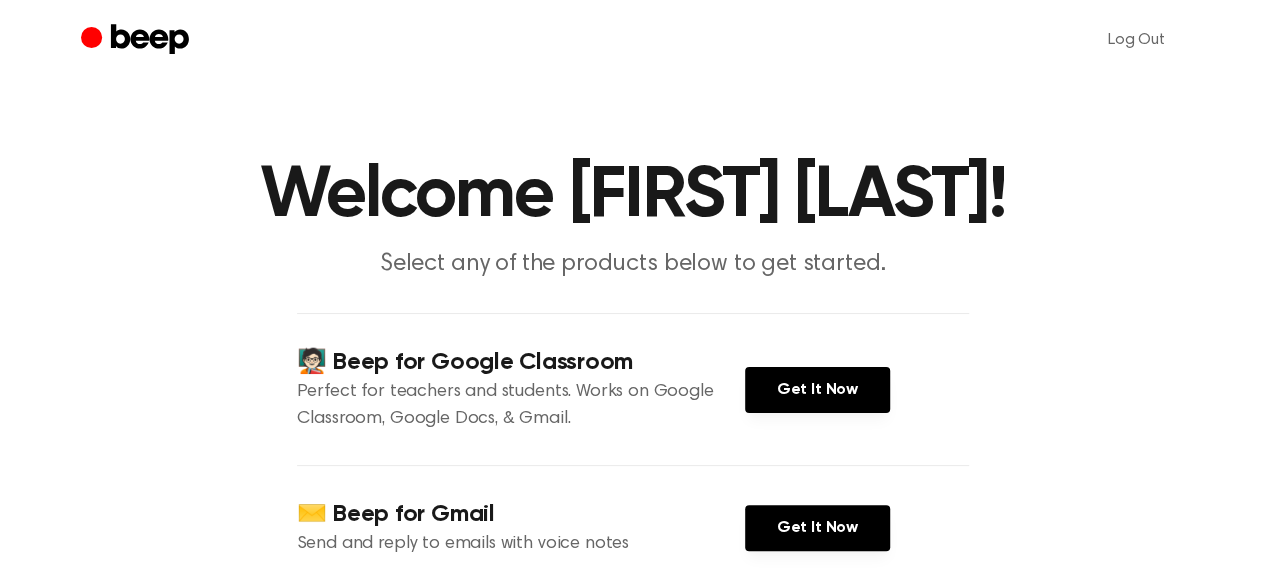 scroll, scrollTop: 512, scrollLeft: 0, axis: vertical 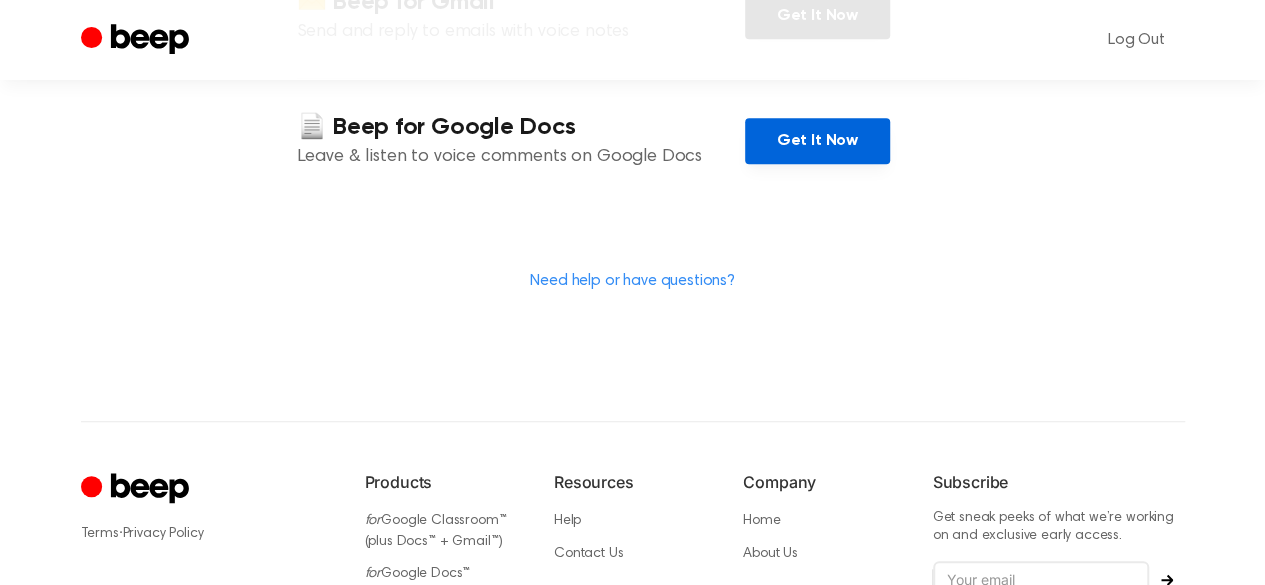 click on "Get It Now" at bounding box center (817, 141) 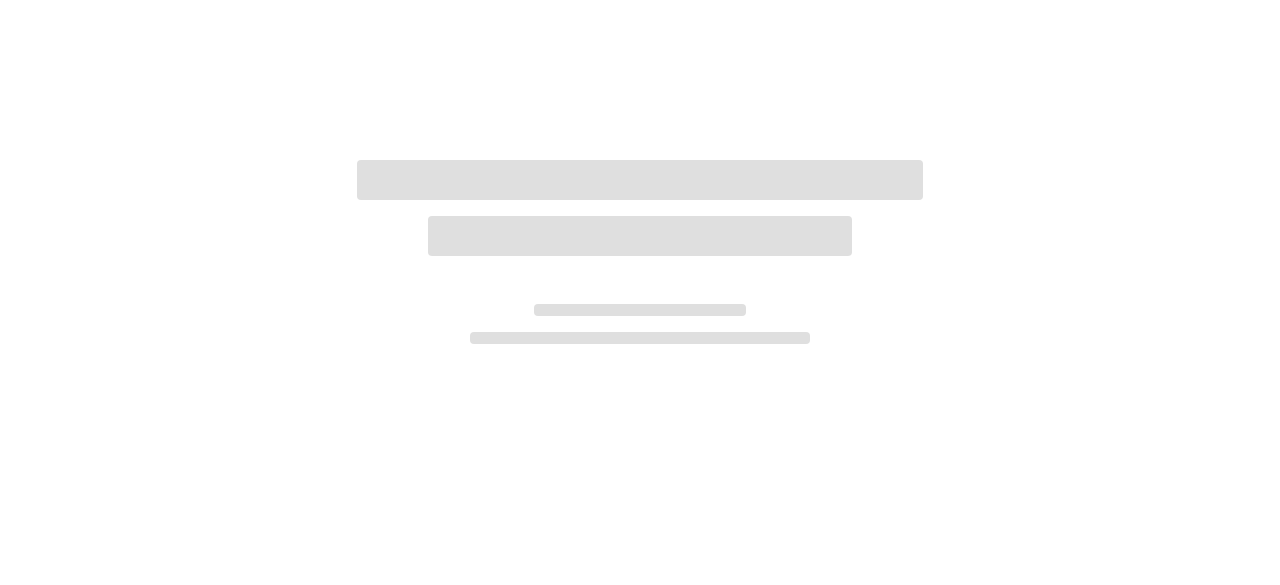 scroll, scrollTop: 0, scrollLeft: 0, axis: both 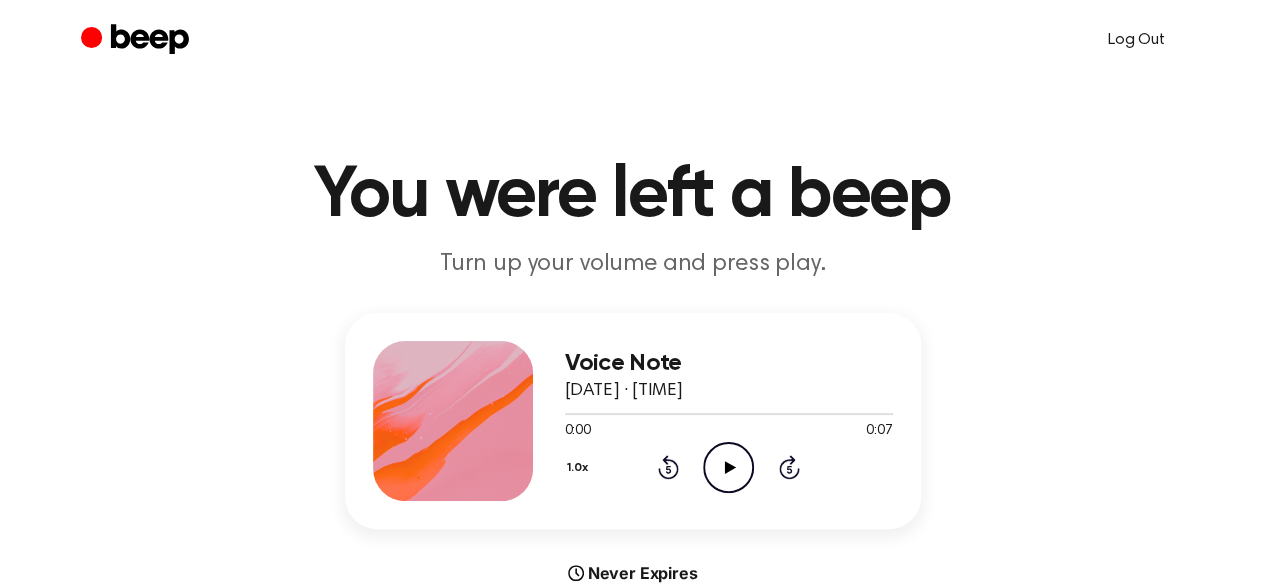 click on "Log Out" at bounding box center [1136, 40] 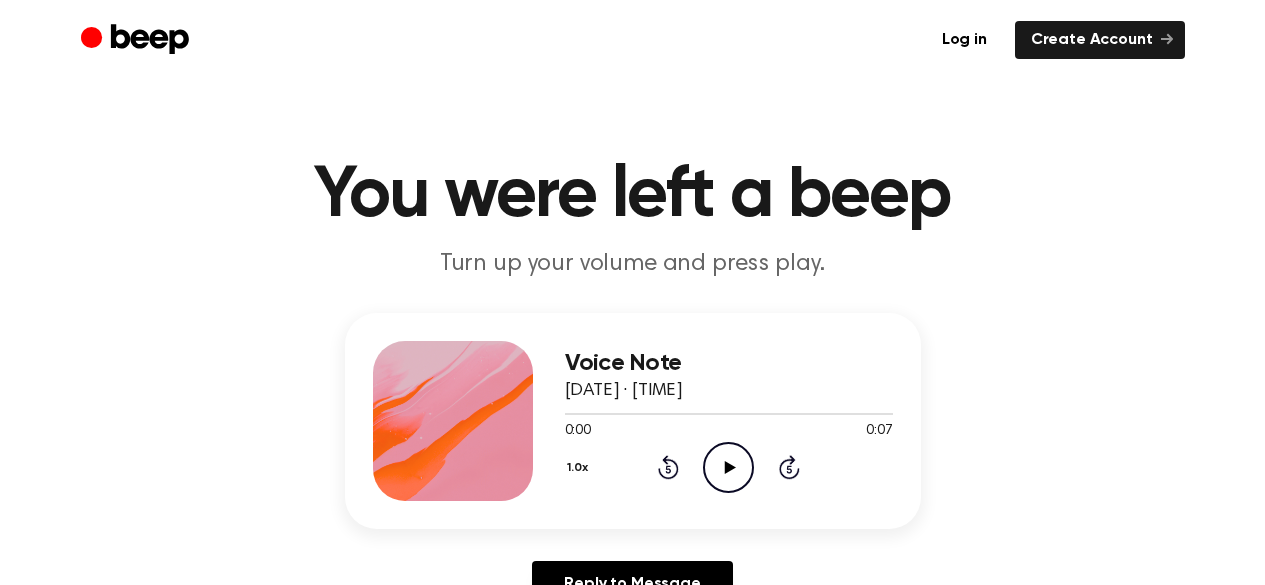 scroll, scrollTop: 0, scrollLeft: 0, axis: both 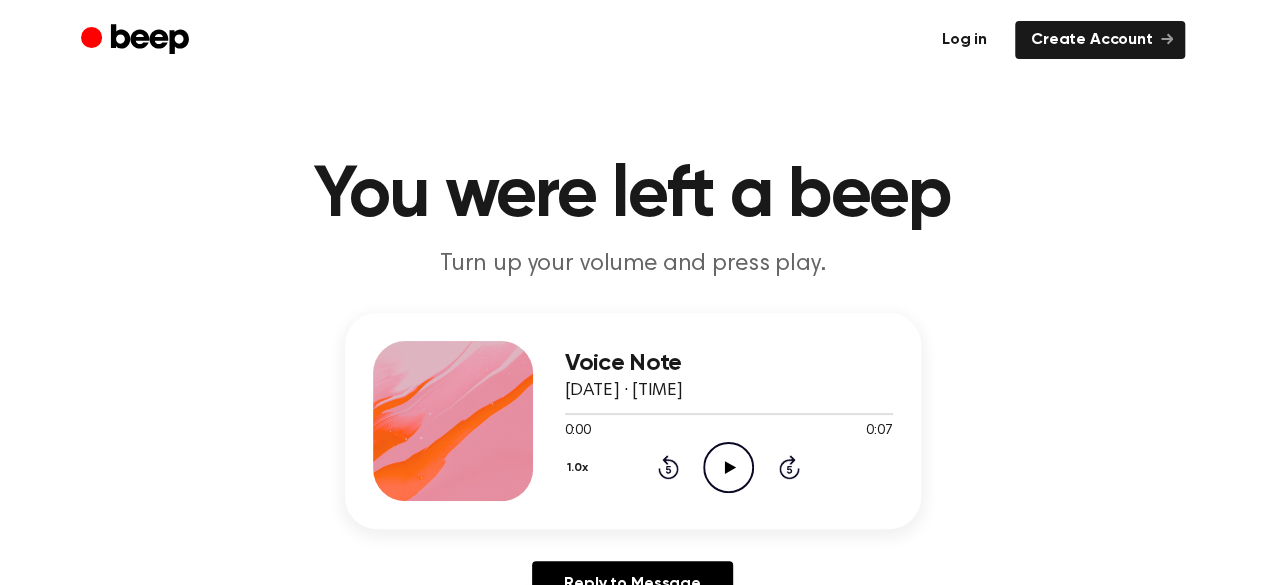 click on "Log in" at bounding box center (964, 40) 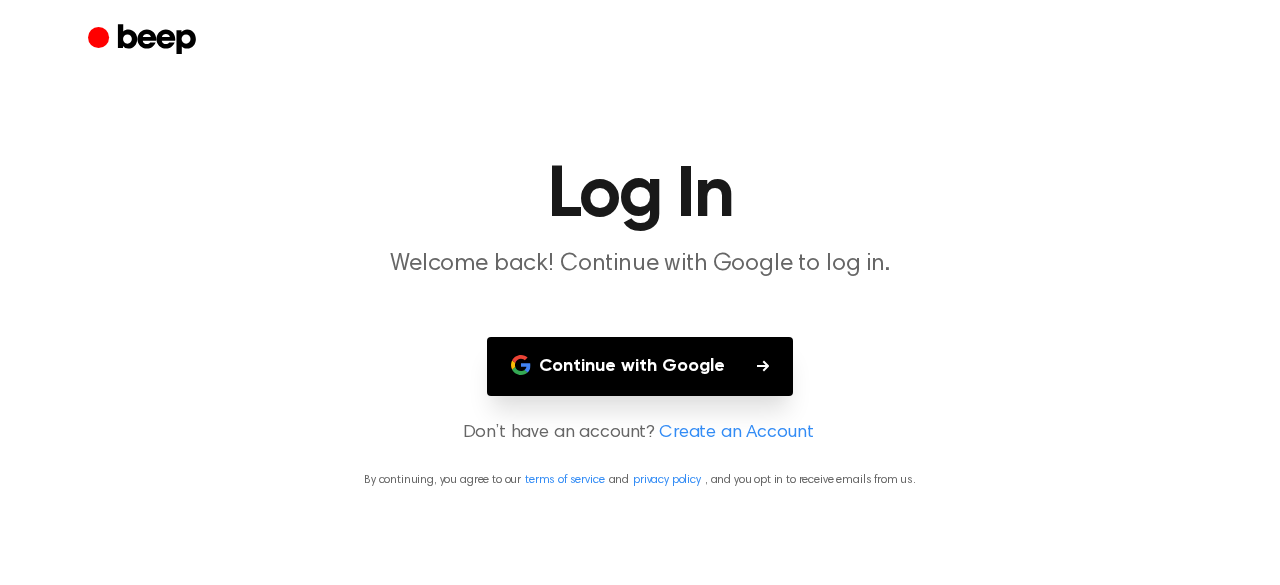 click on "Continue with Google" at bounding box center (640, 366) 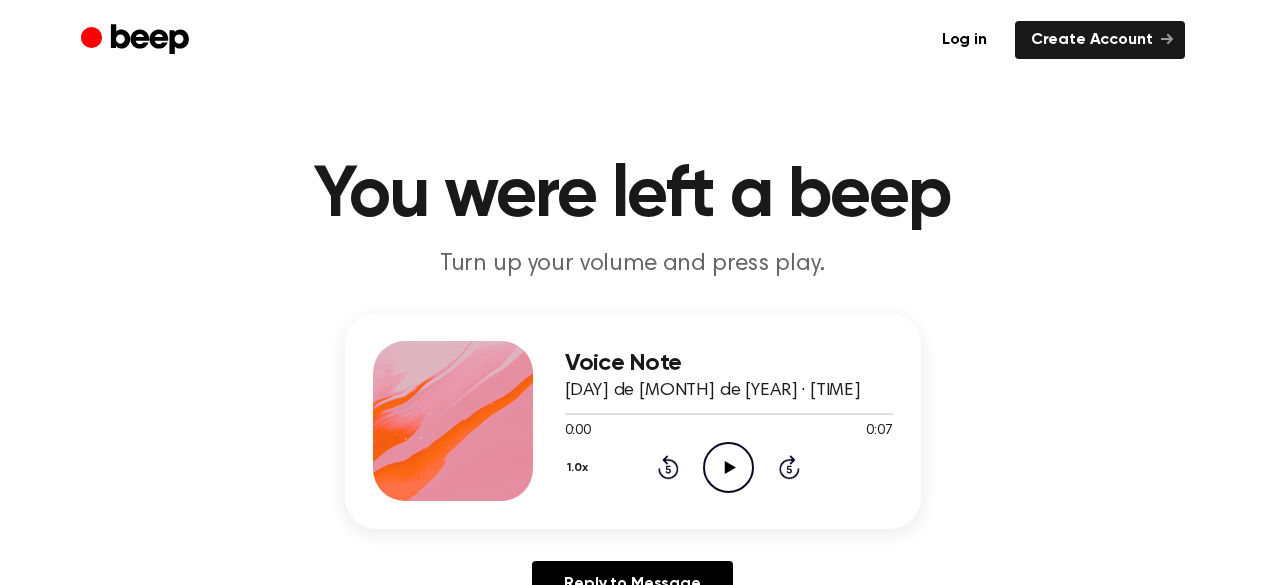 scroll, scrollTop: 0, scrollLeft: 0, axis: both 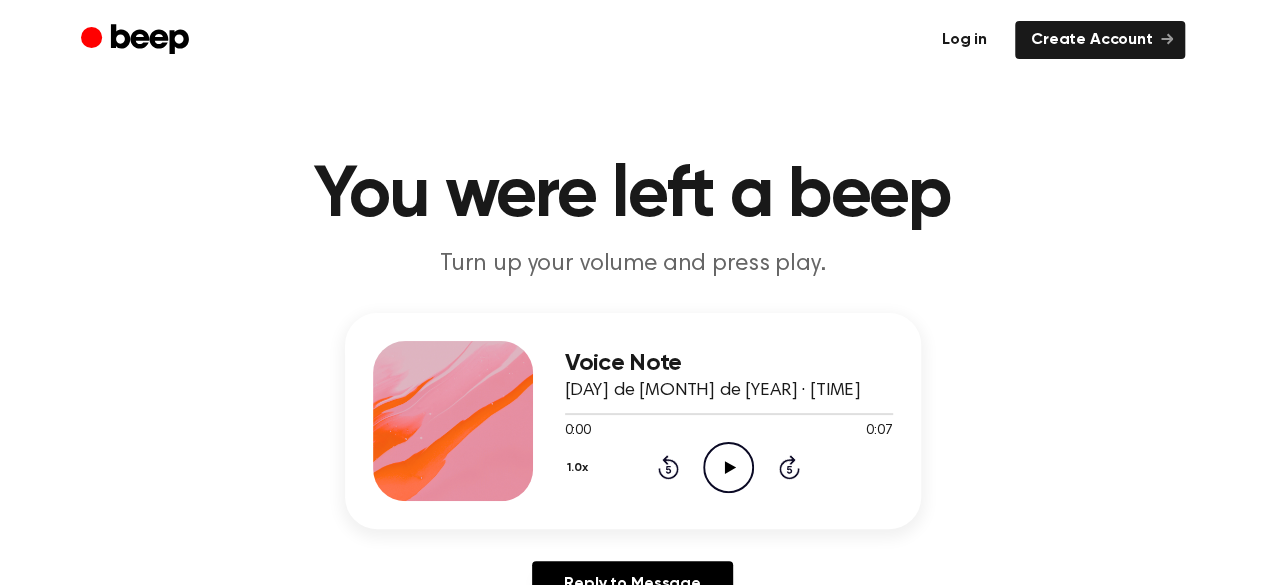 click on "Log in" at bounding box center [964, 40] 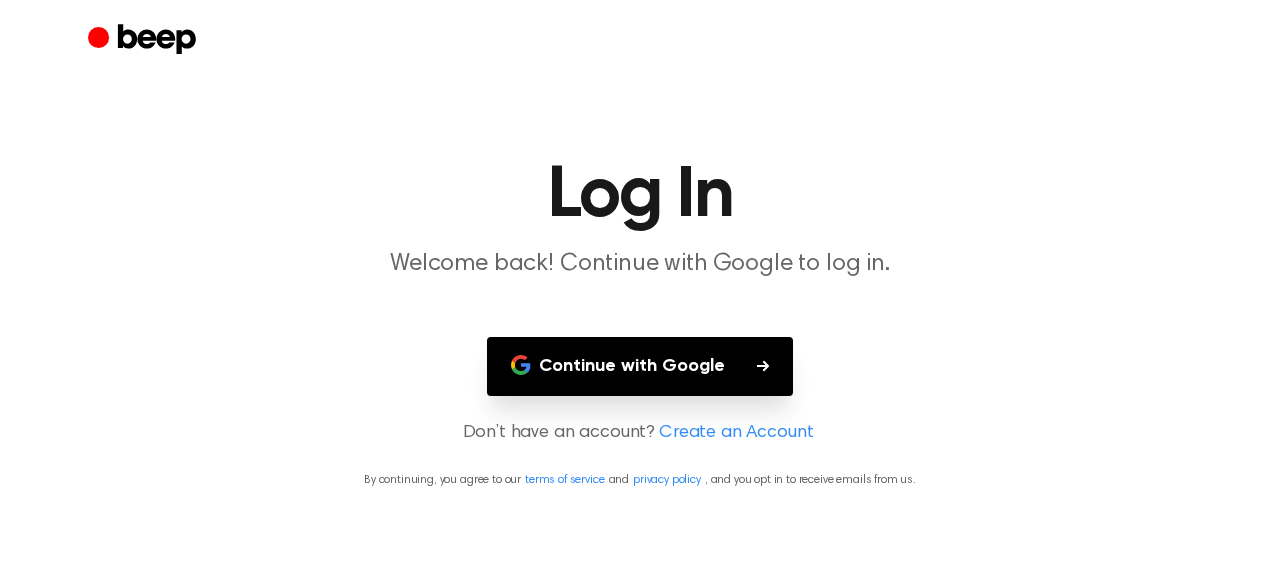 click on "Continue with Google" at bounding box center (640, 366) 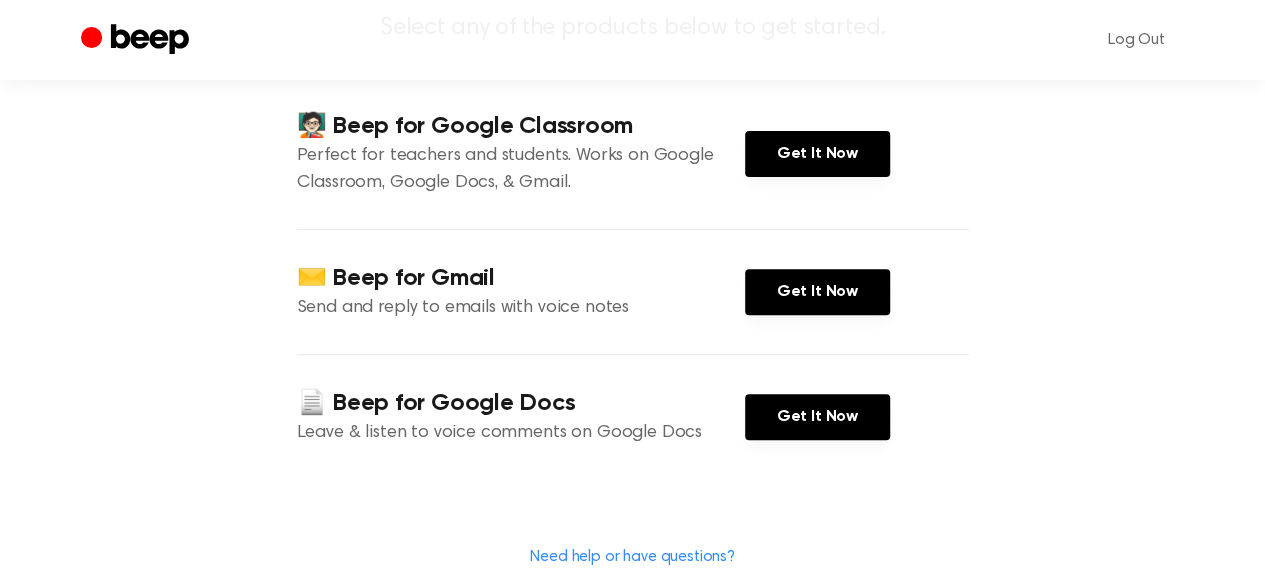 scroll, scrollTop: 280, scrollLeft: 0, axis: vertical 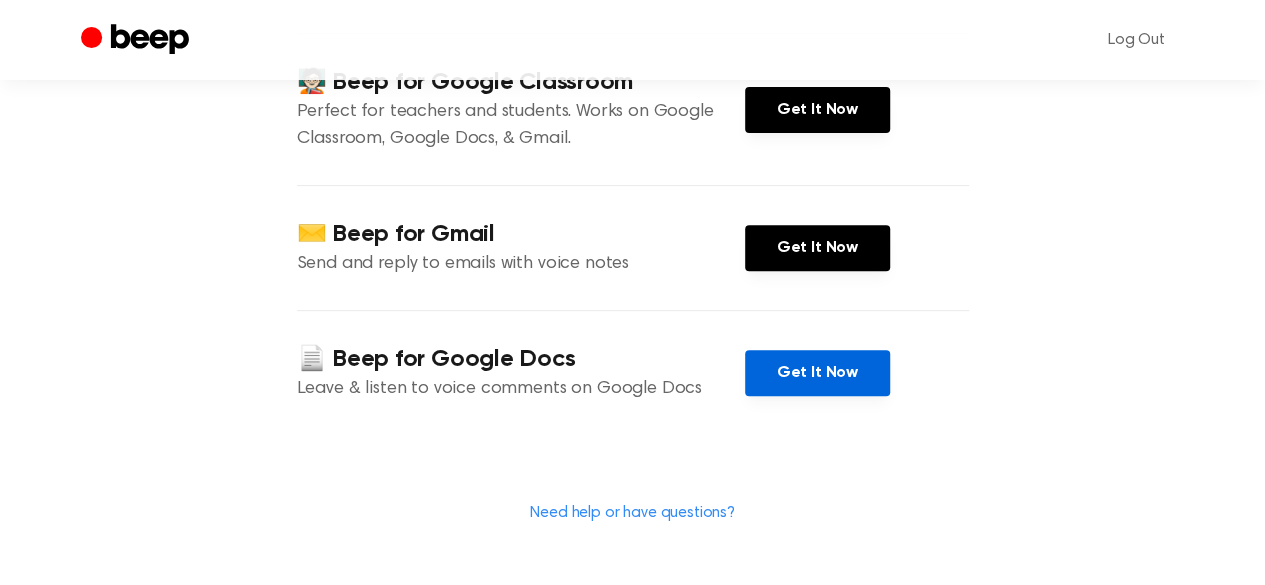 click on "Get It Now" at bounding box center (817, 373) 